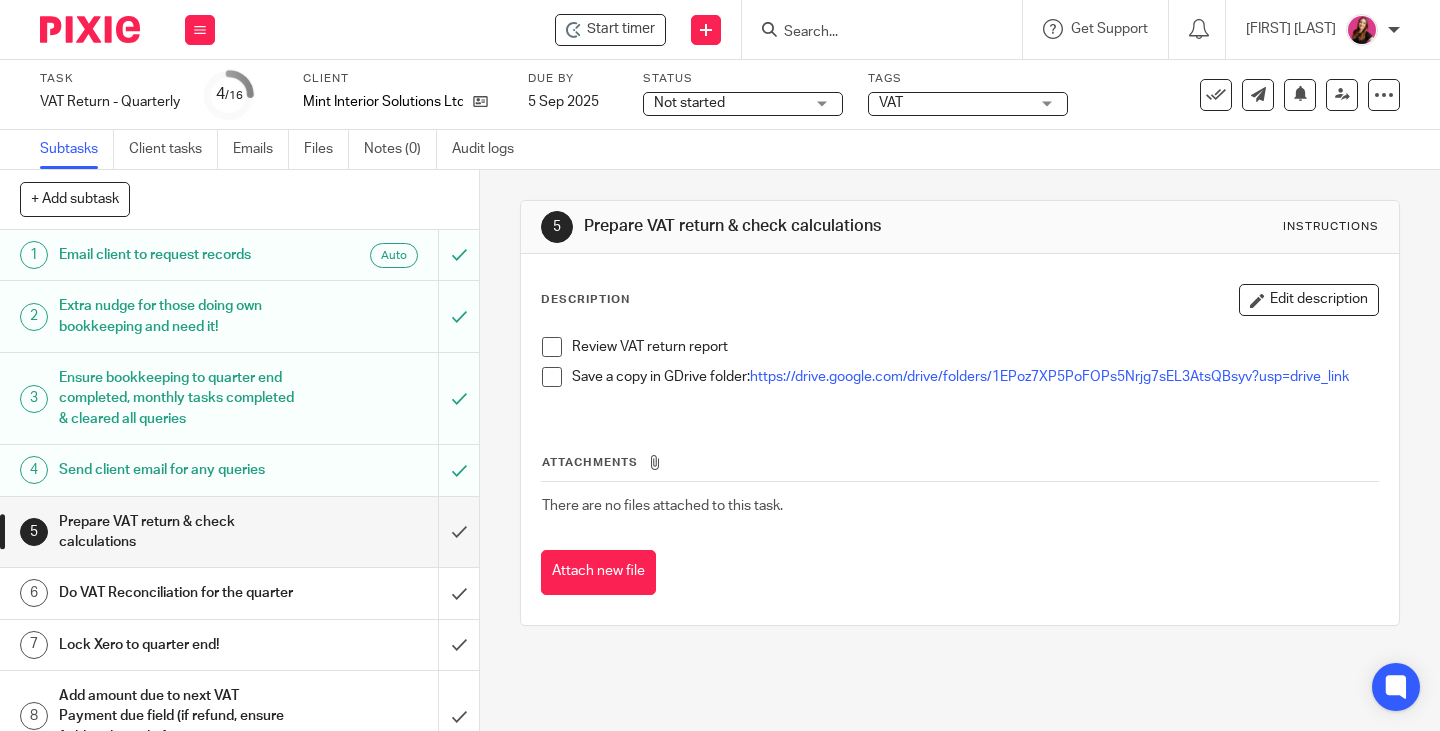 scroll, scrollTop: 0, scrollLeft: 0, axis: both 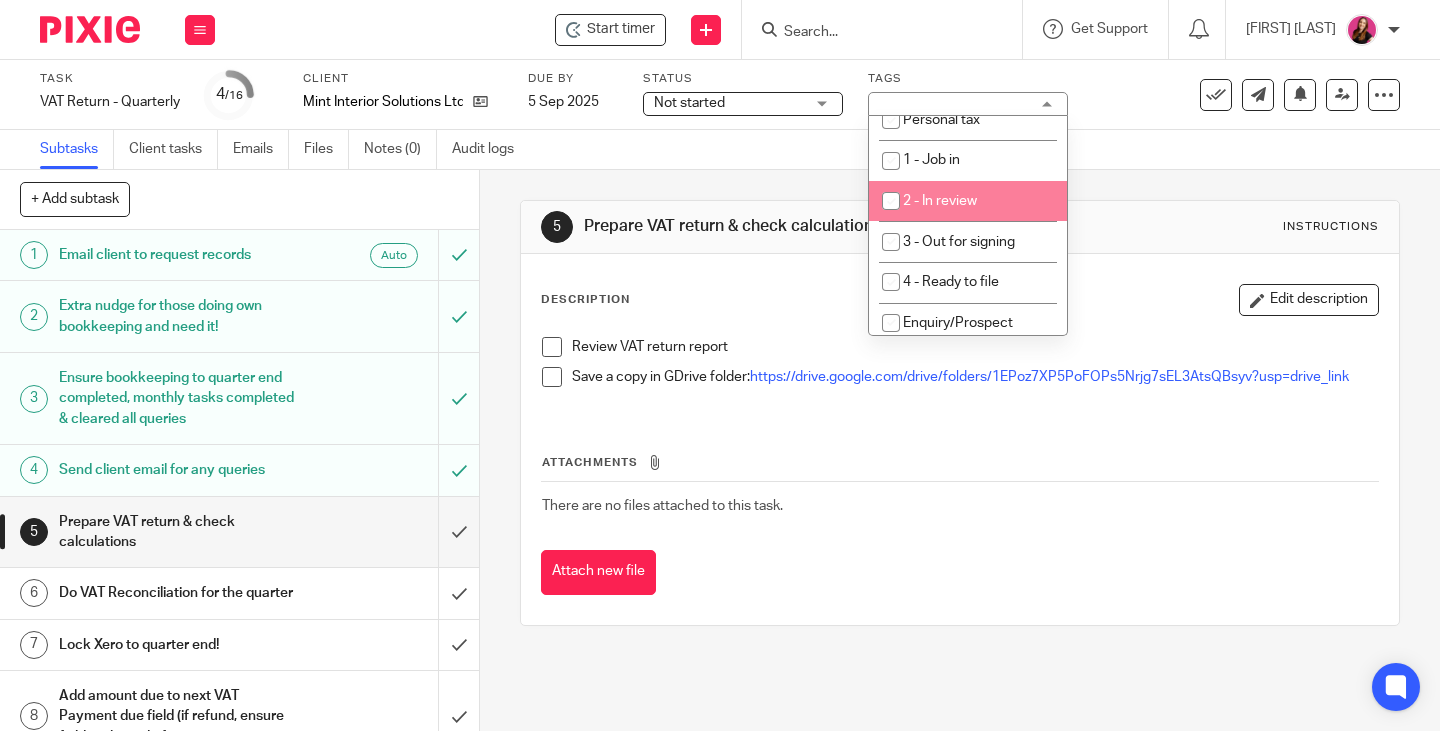 click on "2 - In review" at bounding box center [968, 201] 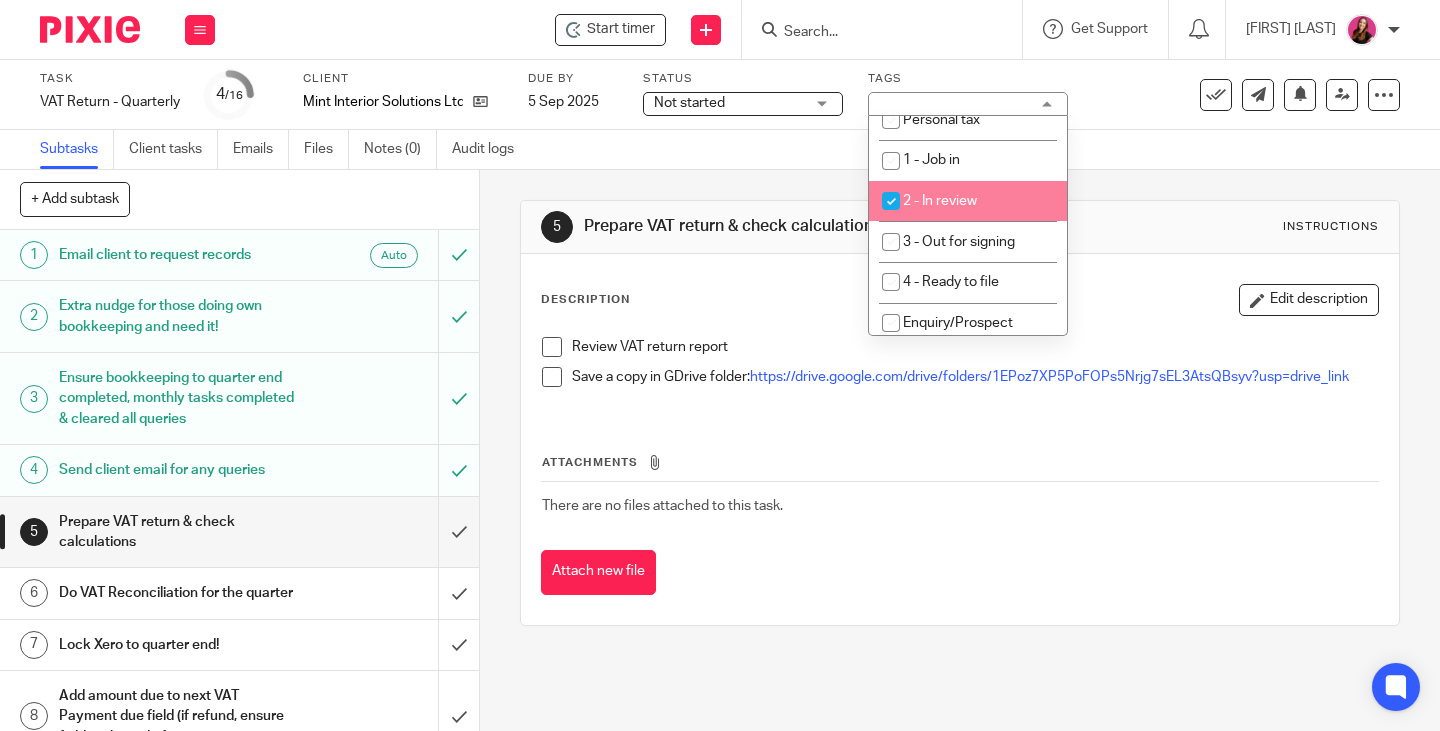 checkbox on "true" 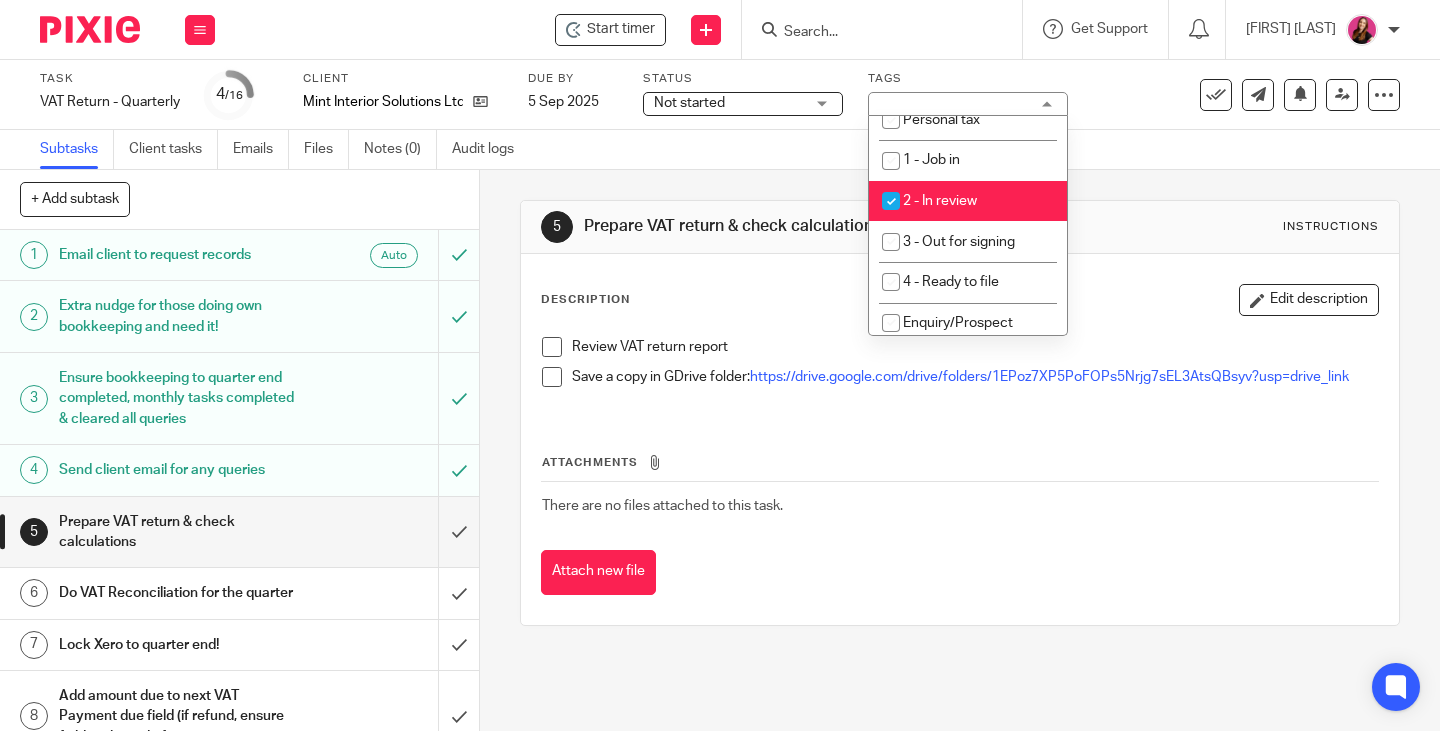 click on "5
Prepare VAT return & check calculations
Instructions
Description
Edit description
Review VAT return report   Save a copy in GDrive folder:  https://drive.google.com/drive/folders/1EPoz7XP5PoFOPs5Nrjg7sEL3AtsQBsyv?usp=drive_link           Attachments     There are no files attached to this task.   Attach new file" at bounding box center (960, 413) 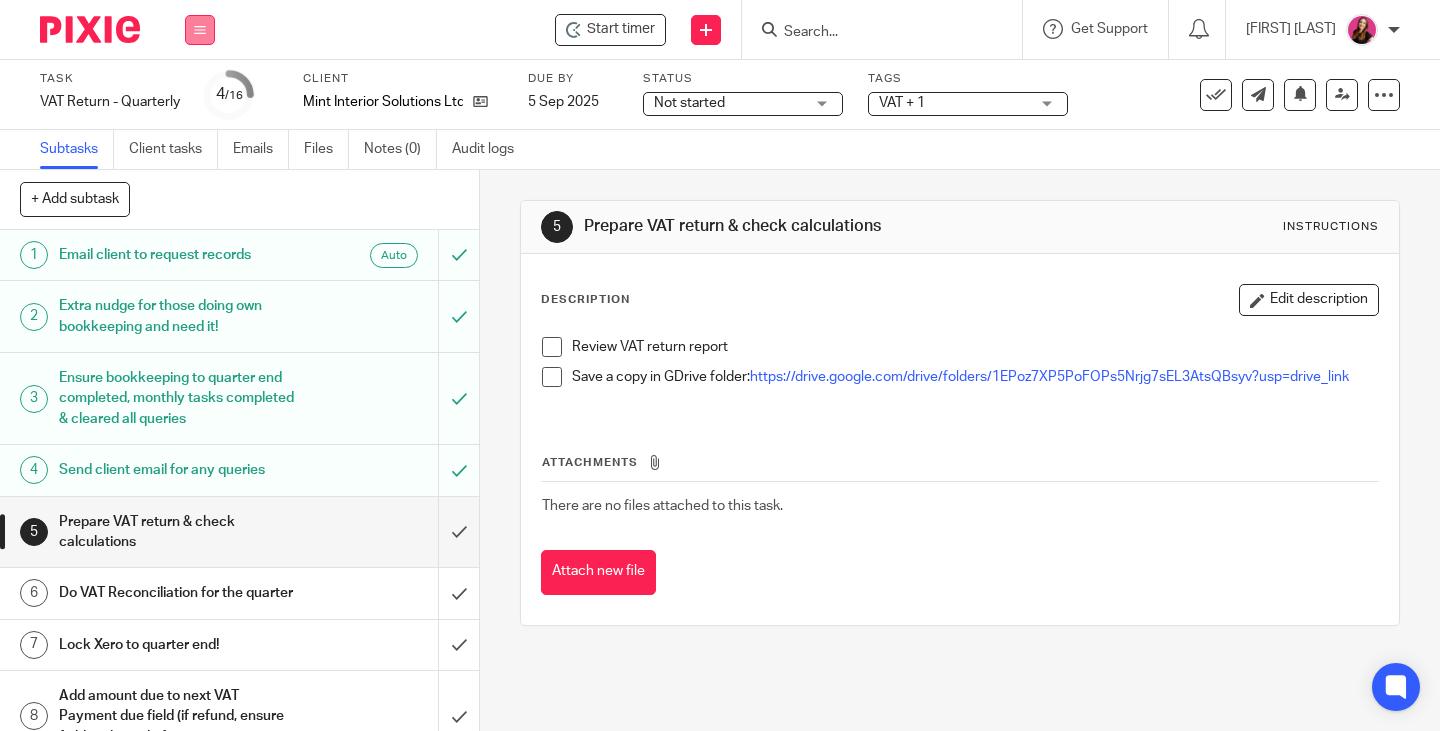 click at bounding box center [200, 30] 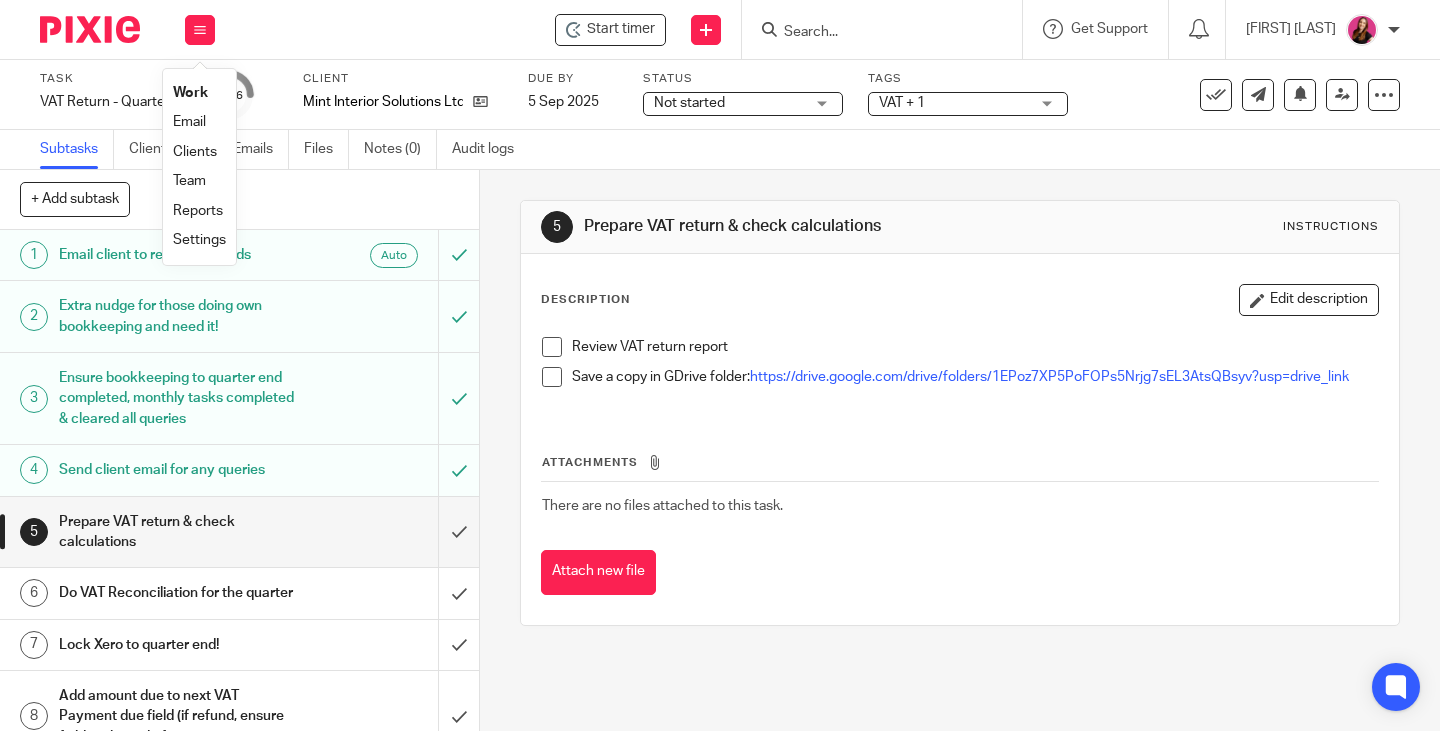 click on "Work" at bounding box center (190, 93) 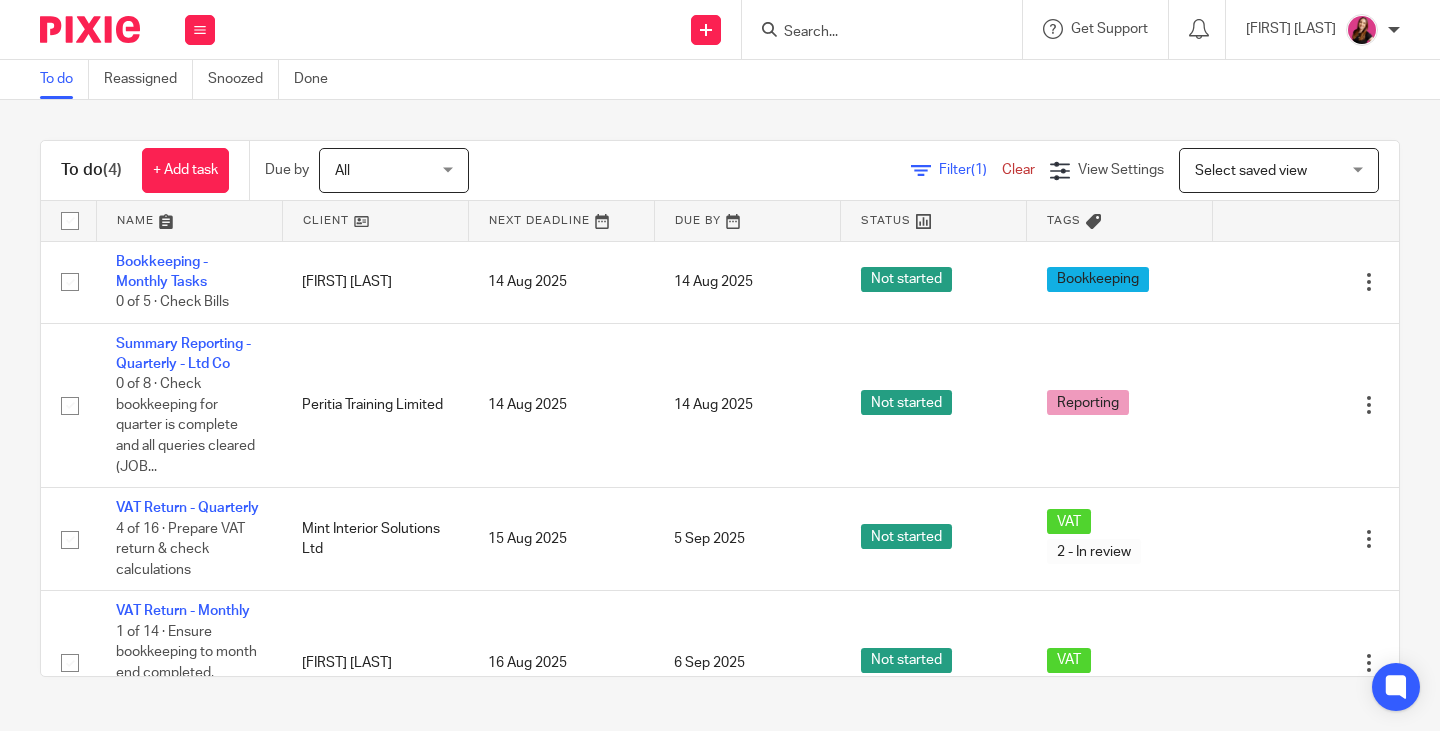 scroll, scrollTop: 0, scrollLeft: 0, axis: both 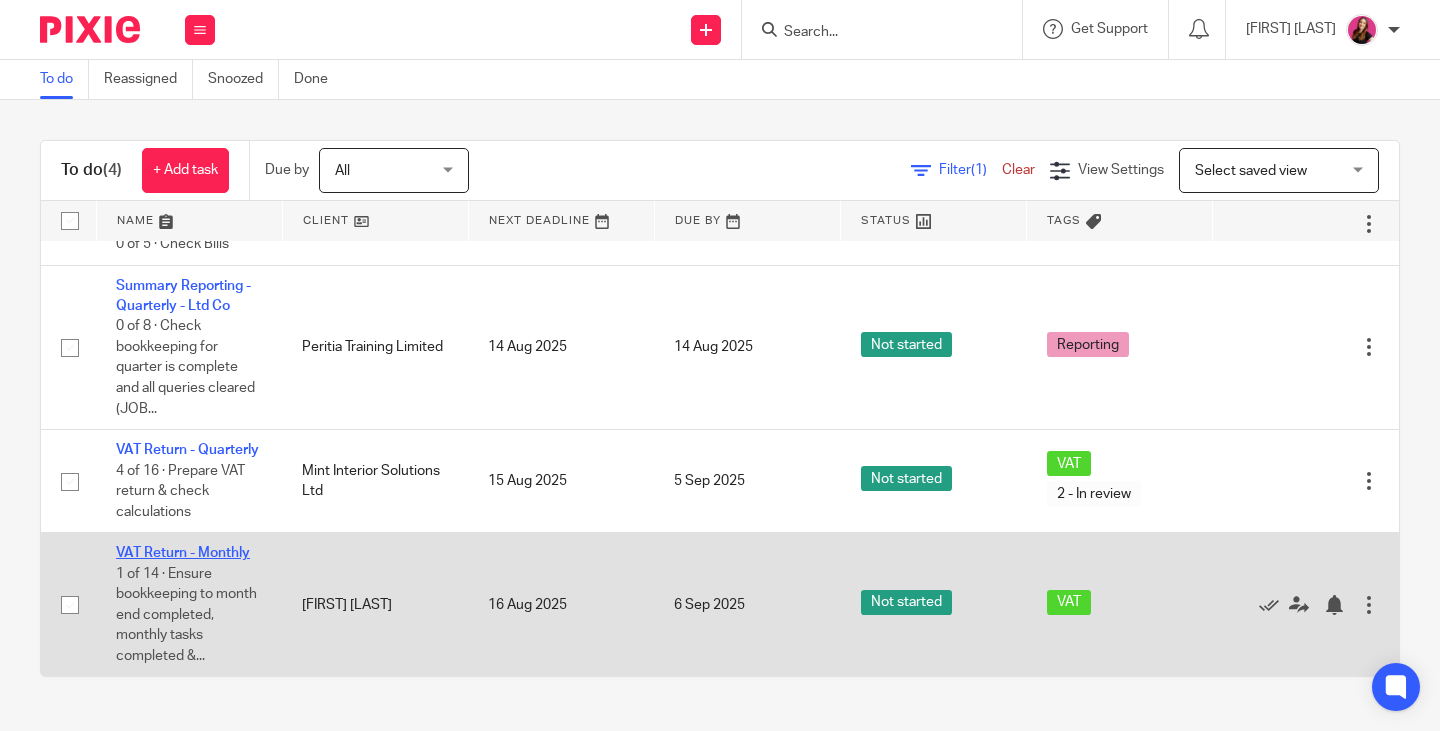 click on "VAT Return - Monthly" at bounding box center [183, 553] 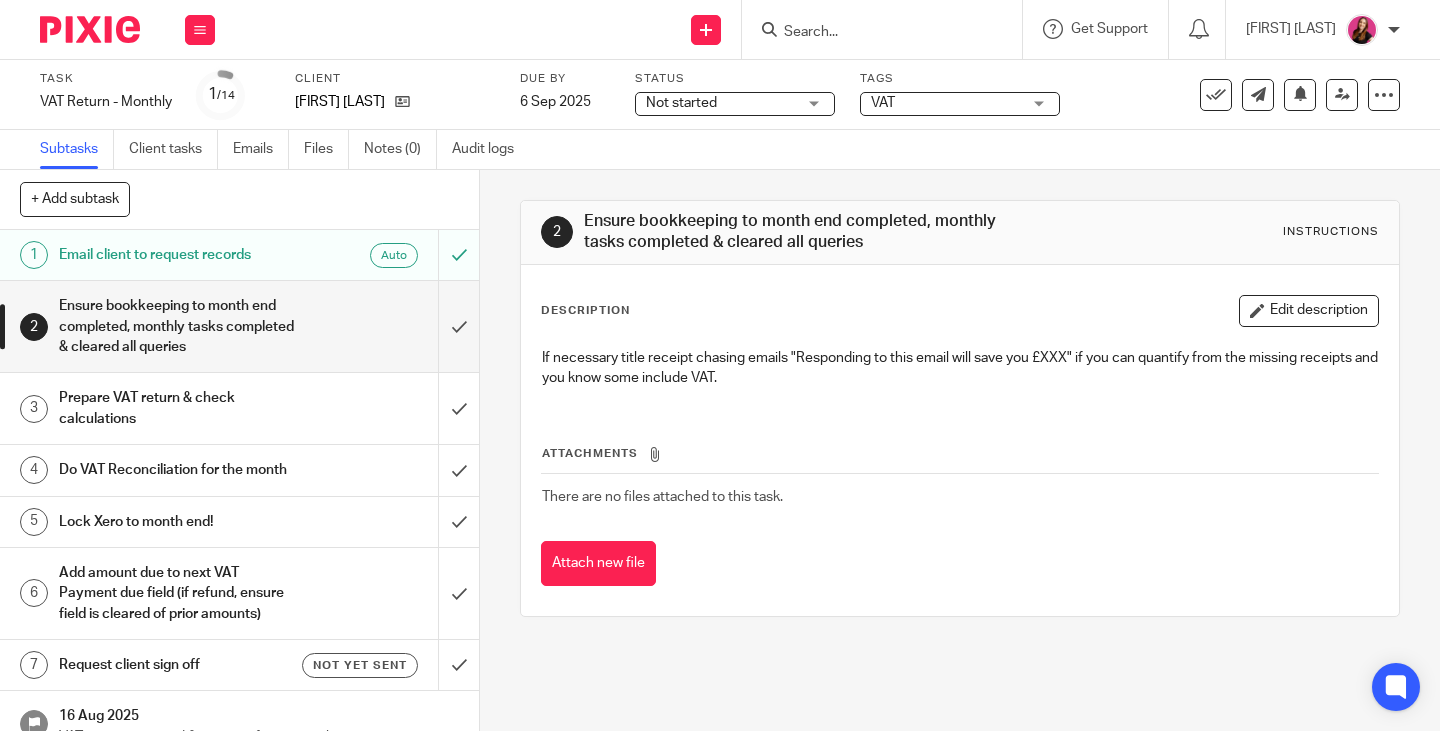 scroll, scrollTop: 0, scrollLeft: 0, axis: both 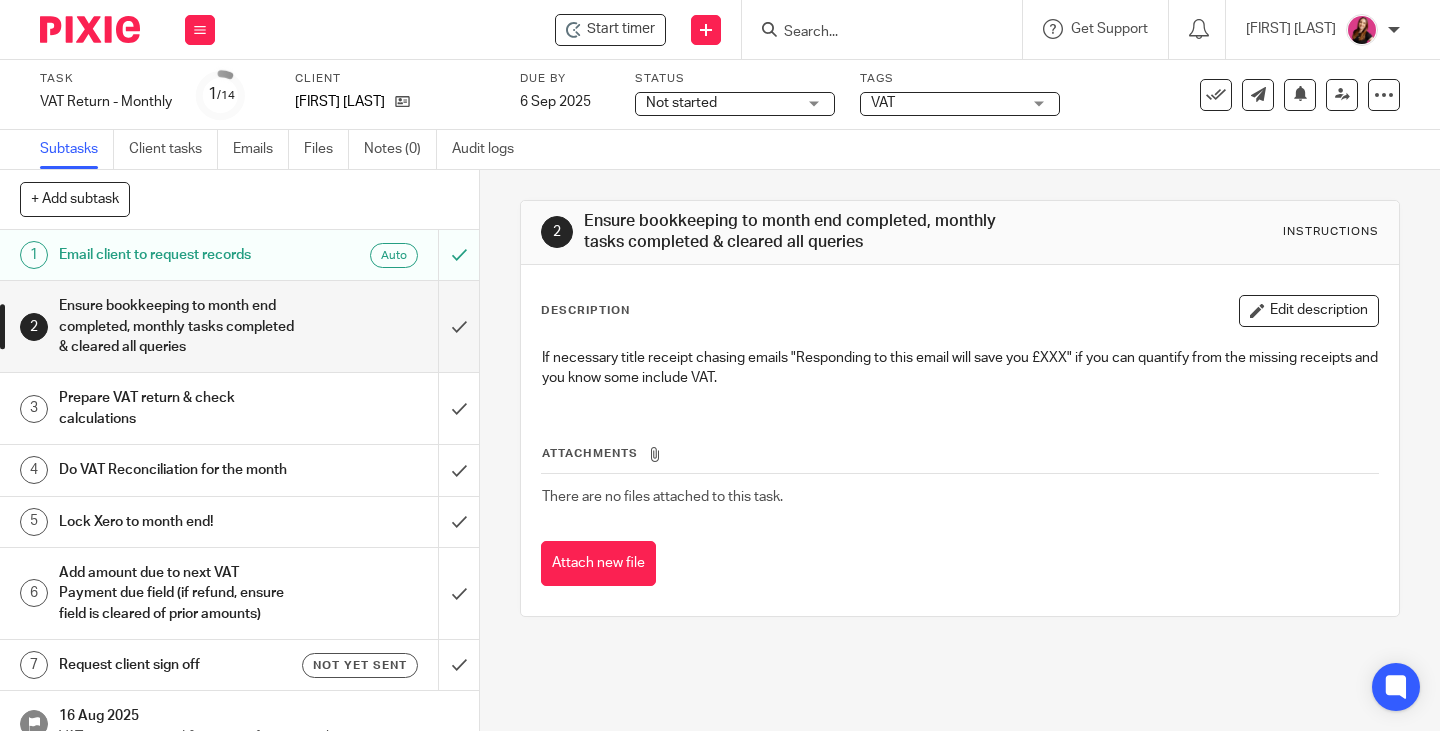 click on "VAT" at bounding box center [946, 103] 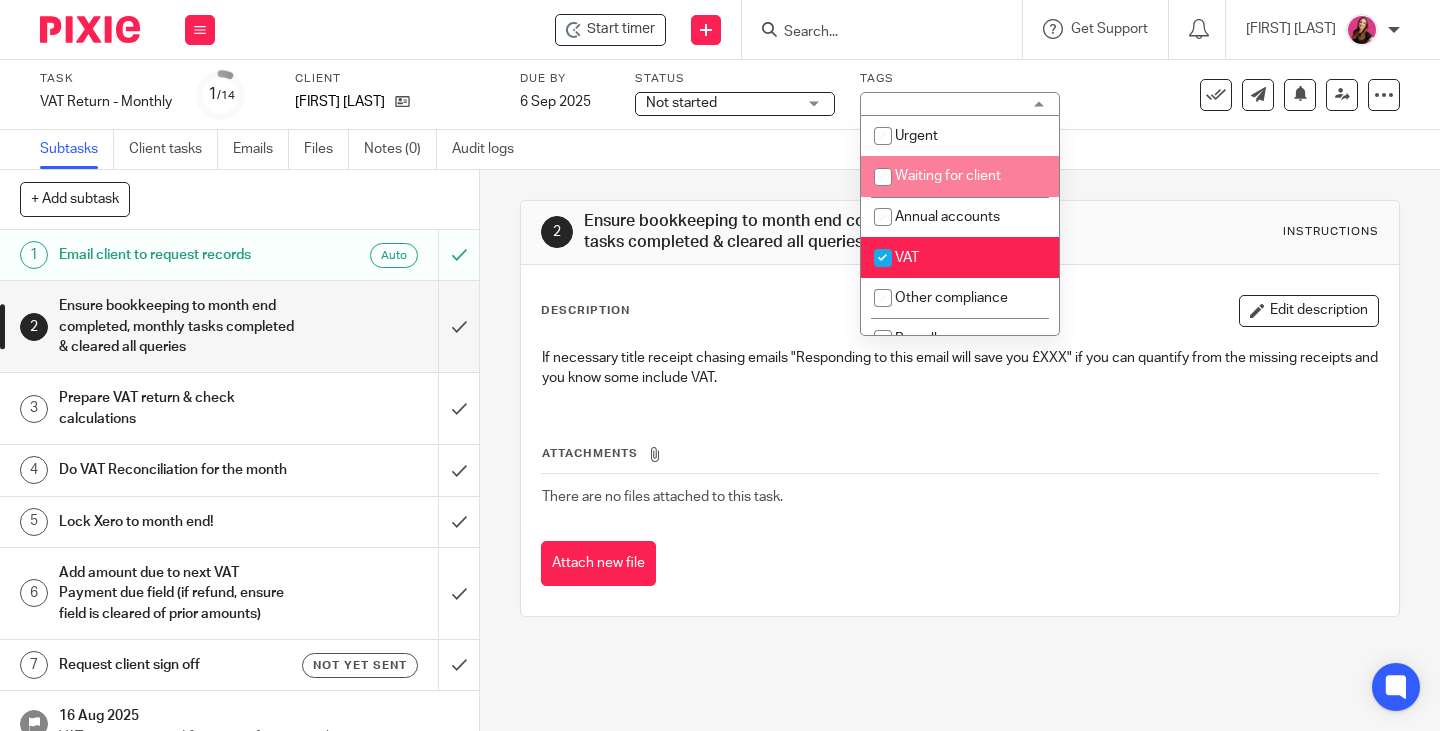 click on "Waiting for client" at bounding box center (948, 176) 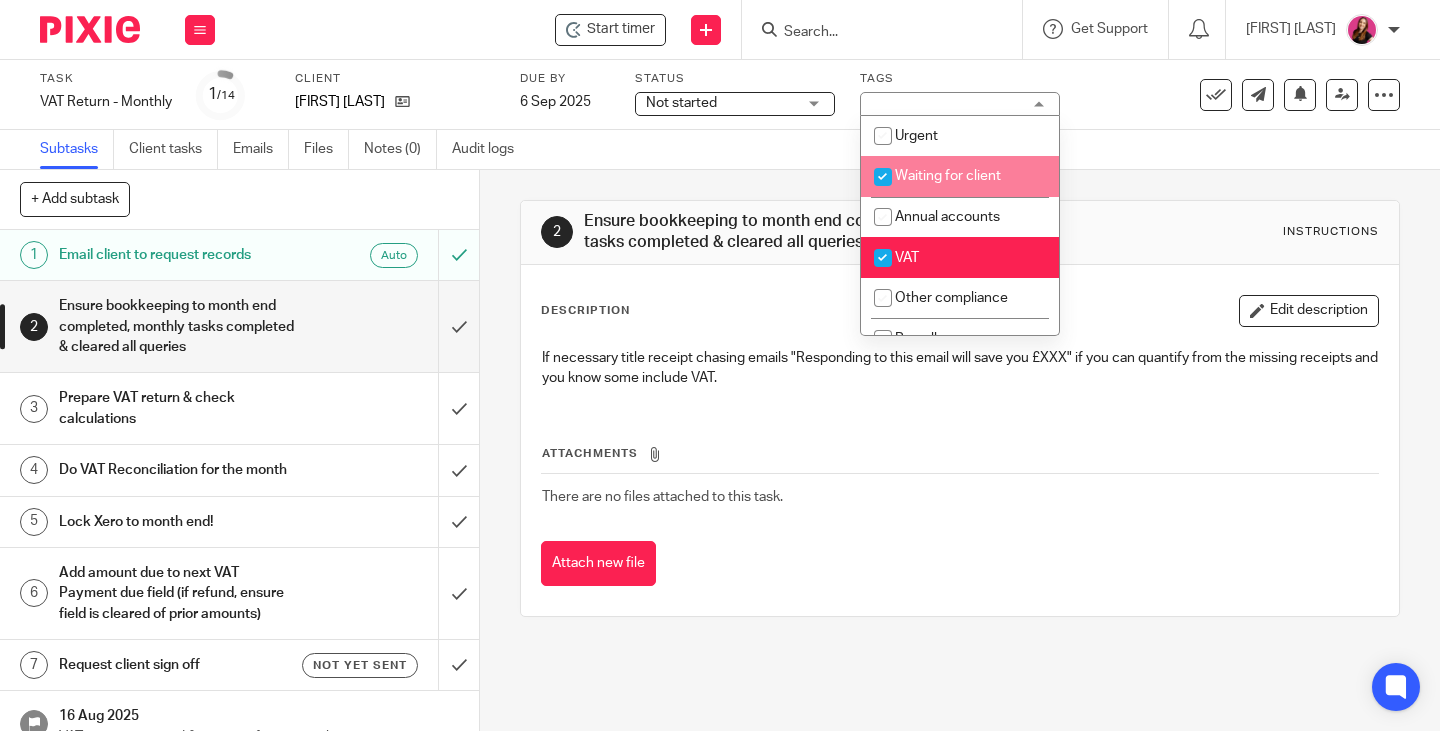 checkbox on "true" 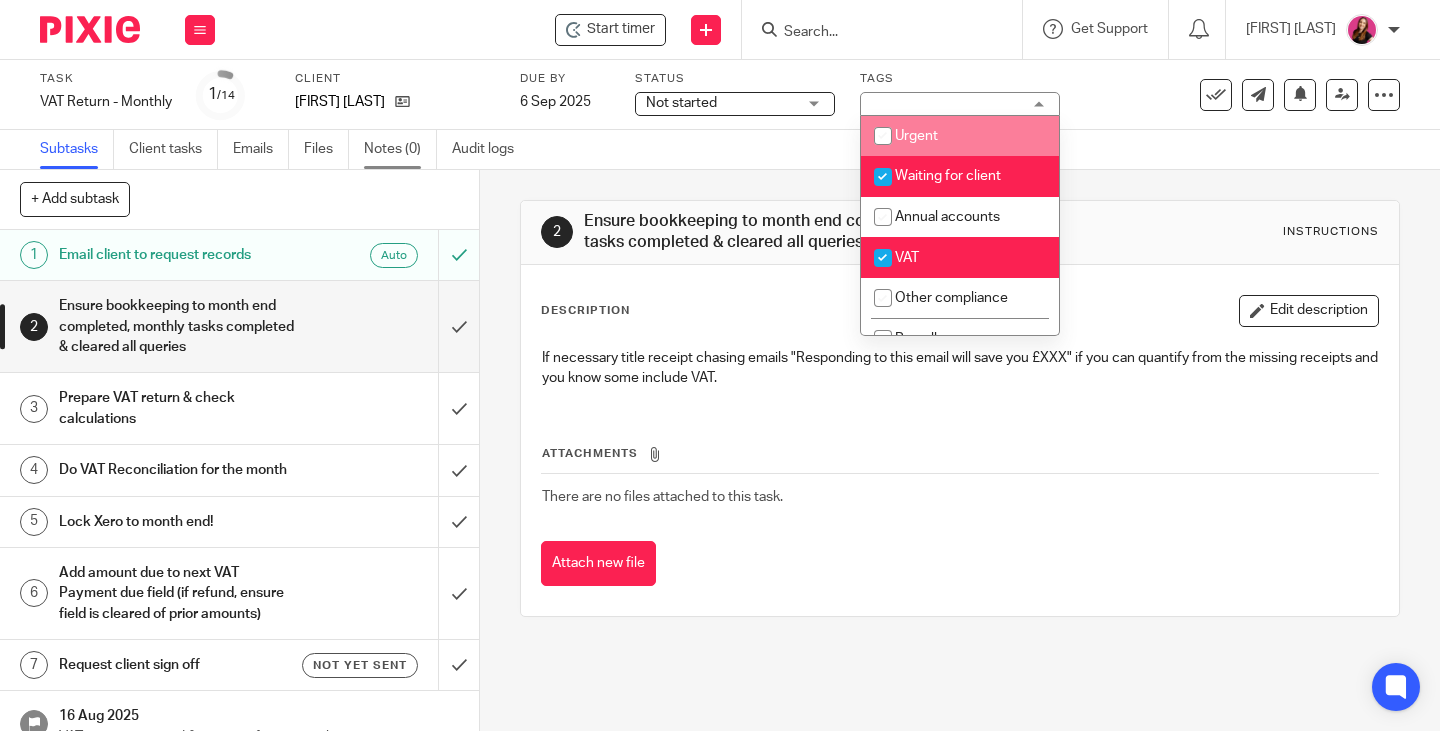 click on "Notes (0)" at bounding box center [400, 149] 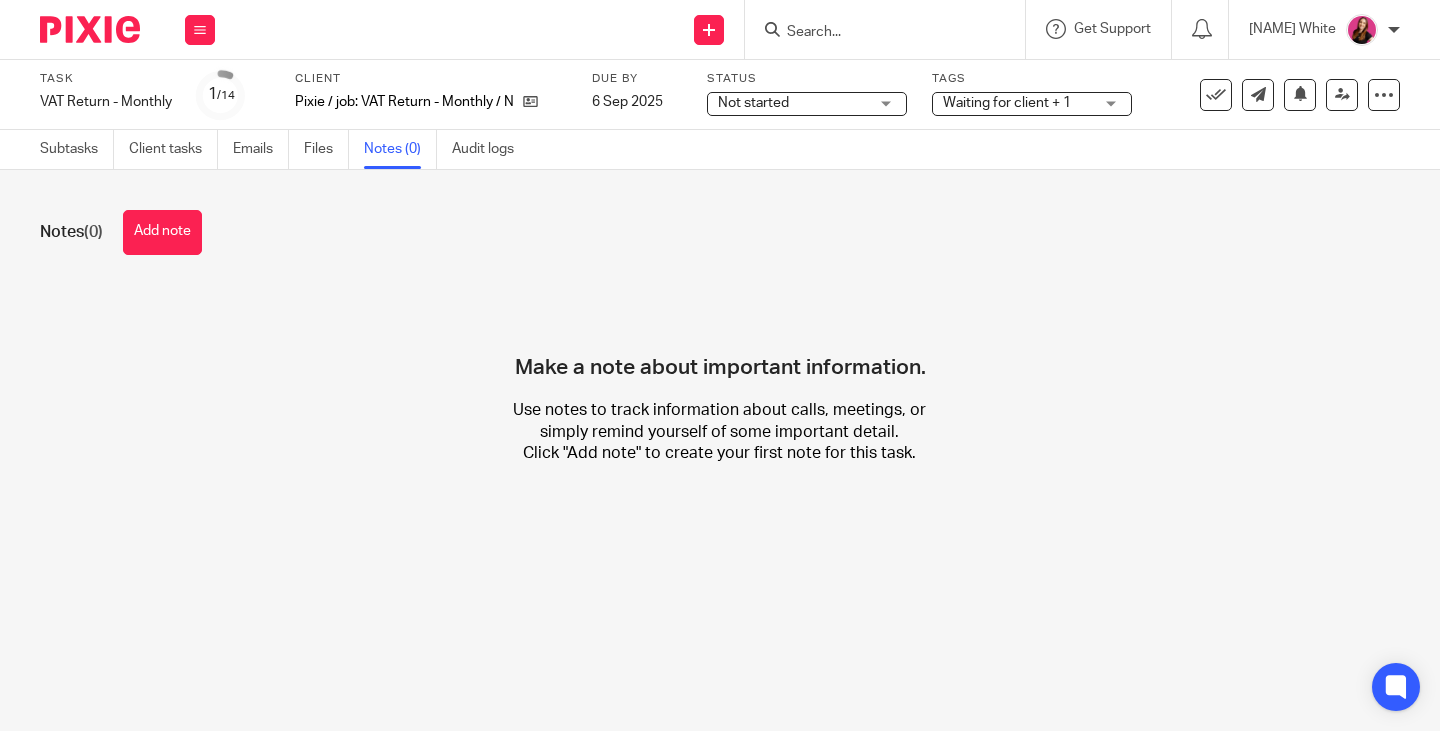 click on "Add note" at bounding box center (162, 232) 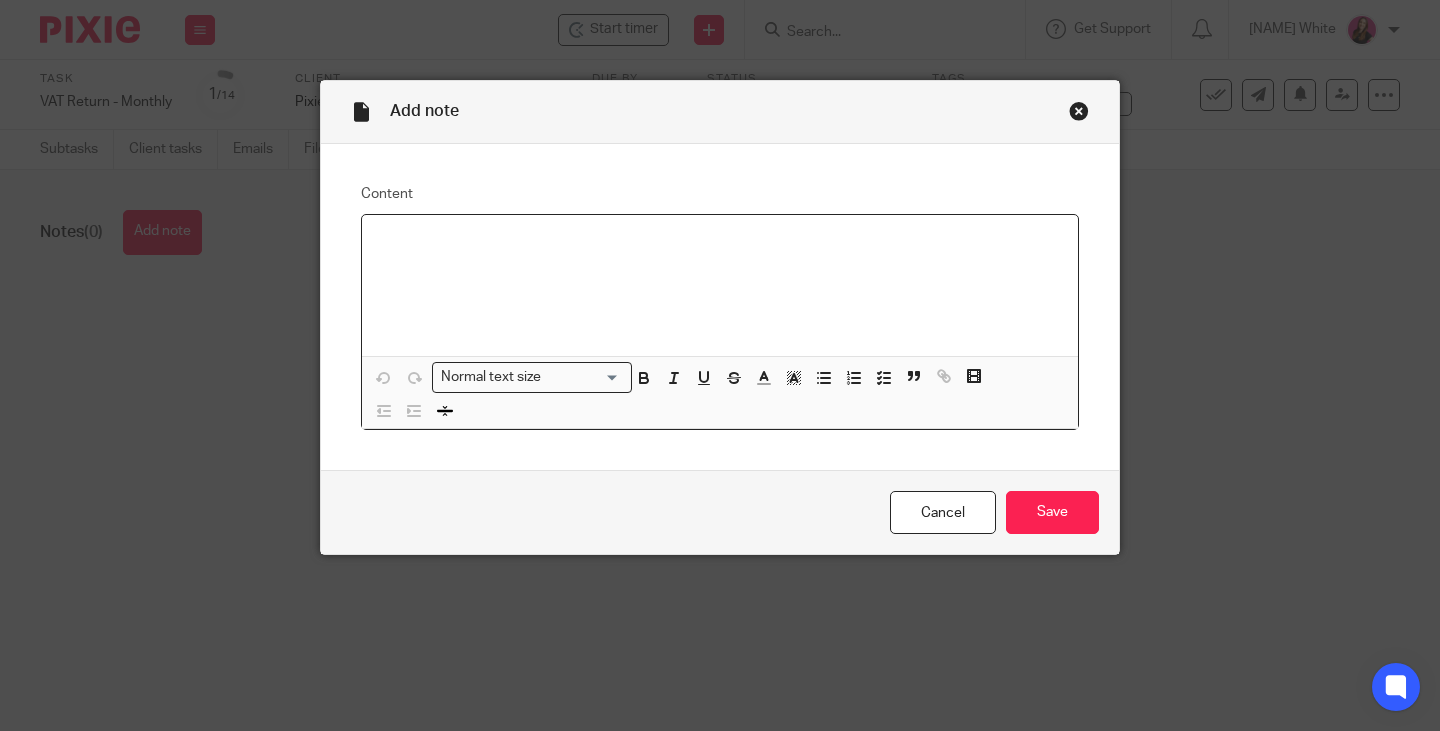type 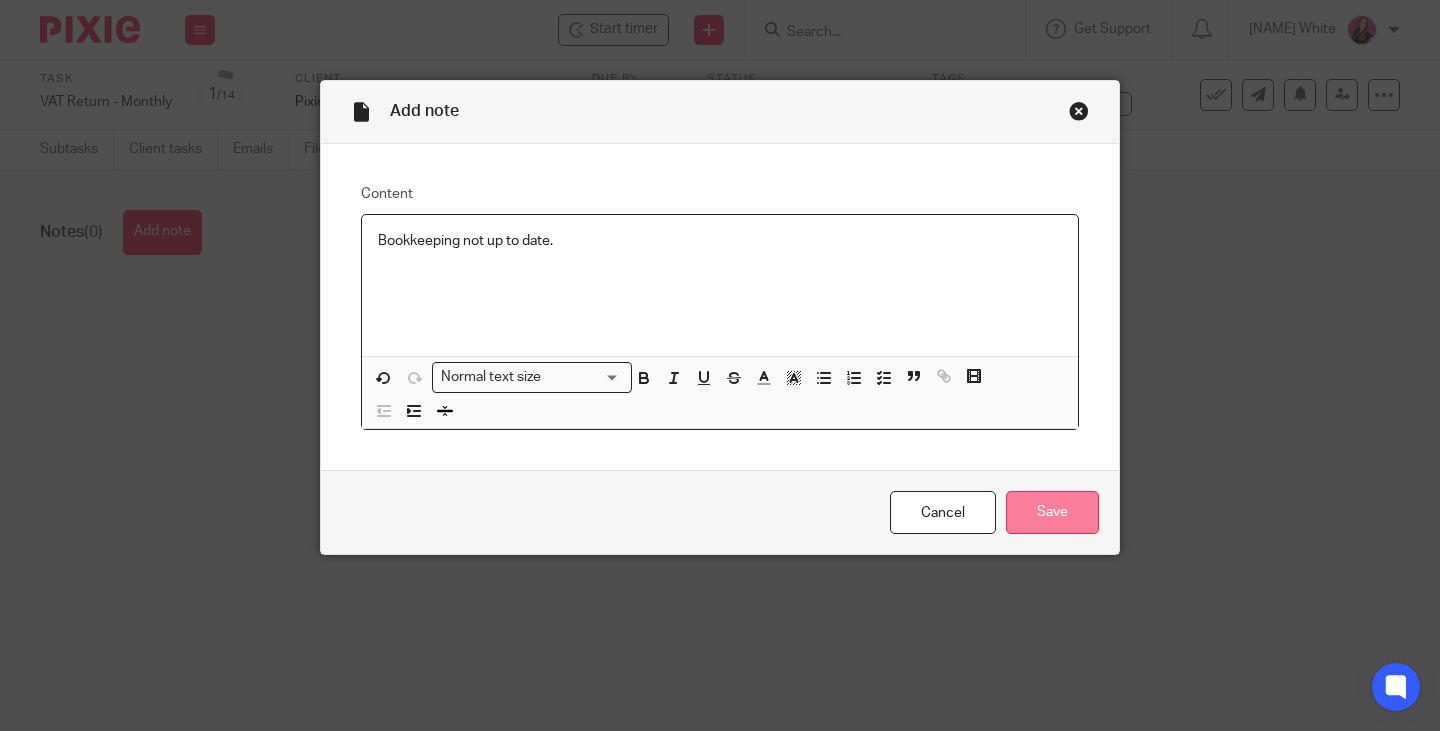 click on "Save" at bounding box center (1052, 512) 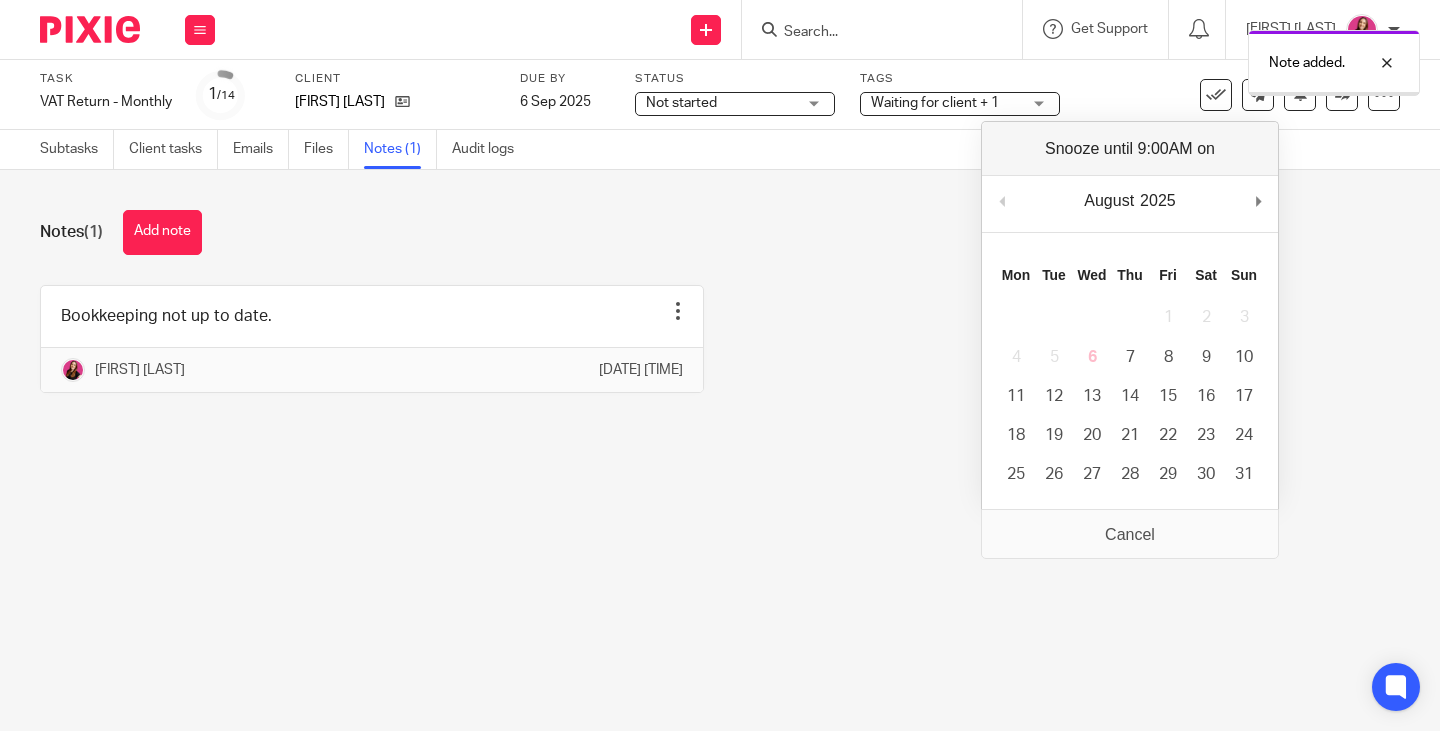 scroll, scrollTop: 0, scrollLeft: 0, axis: both 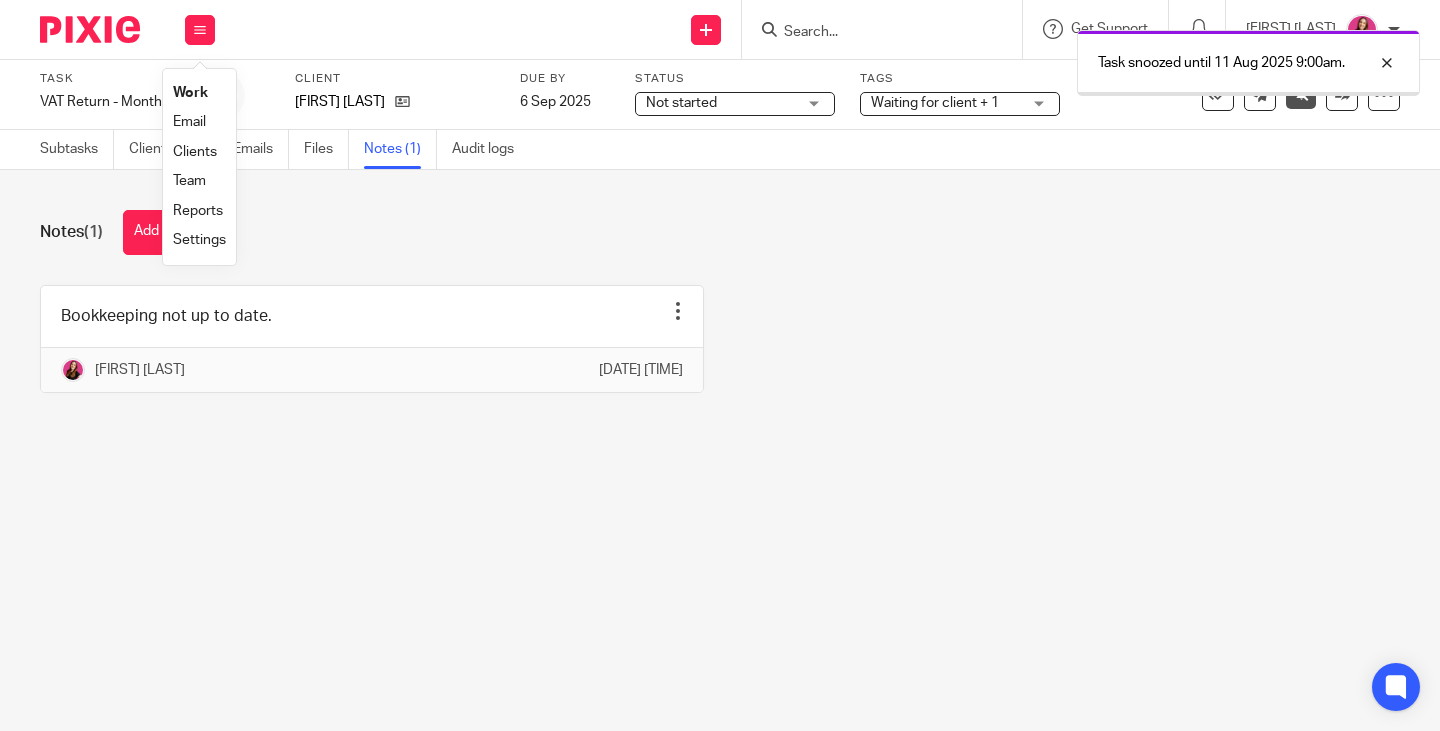 click on "Work" at bounding box center [190, 93] 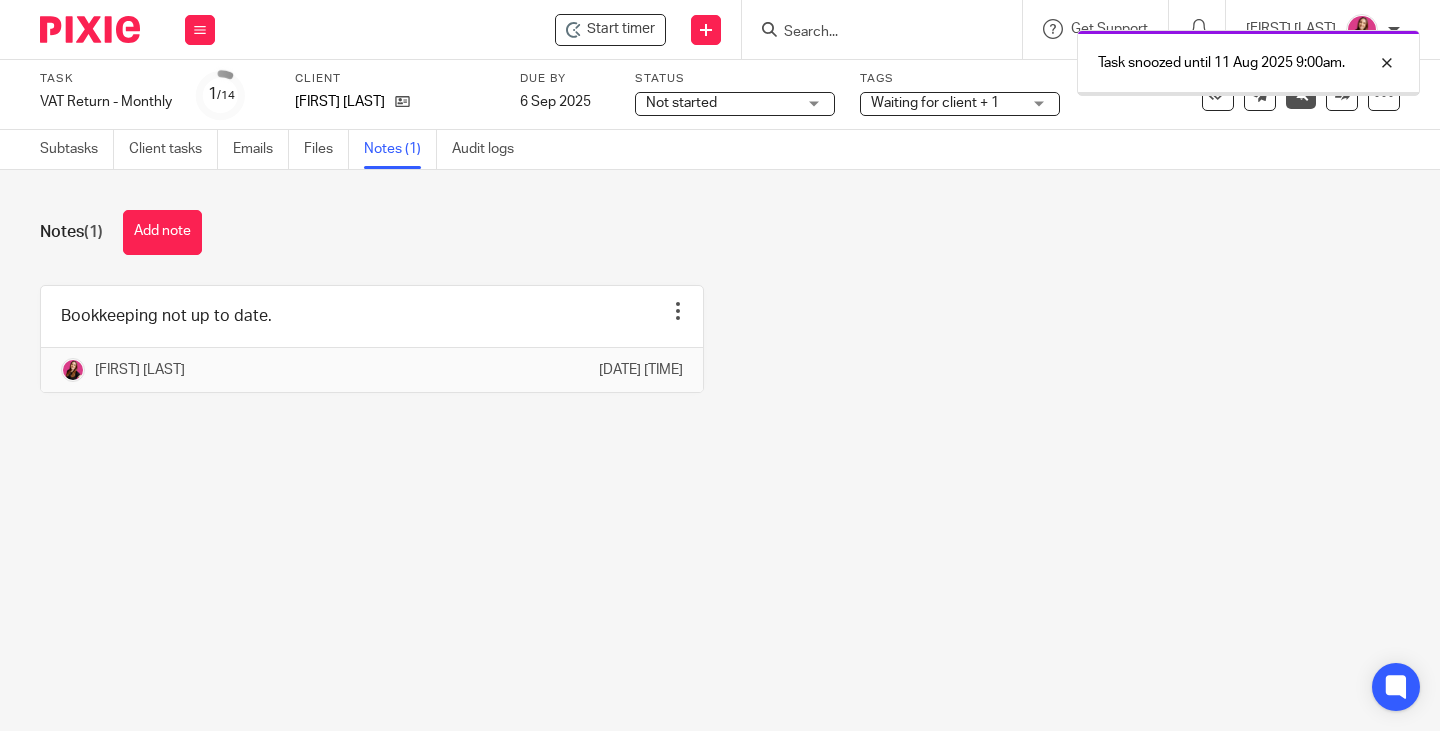 scroll, scrollTop: 0, scrollLeft: 0, axis: both 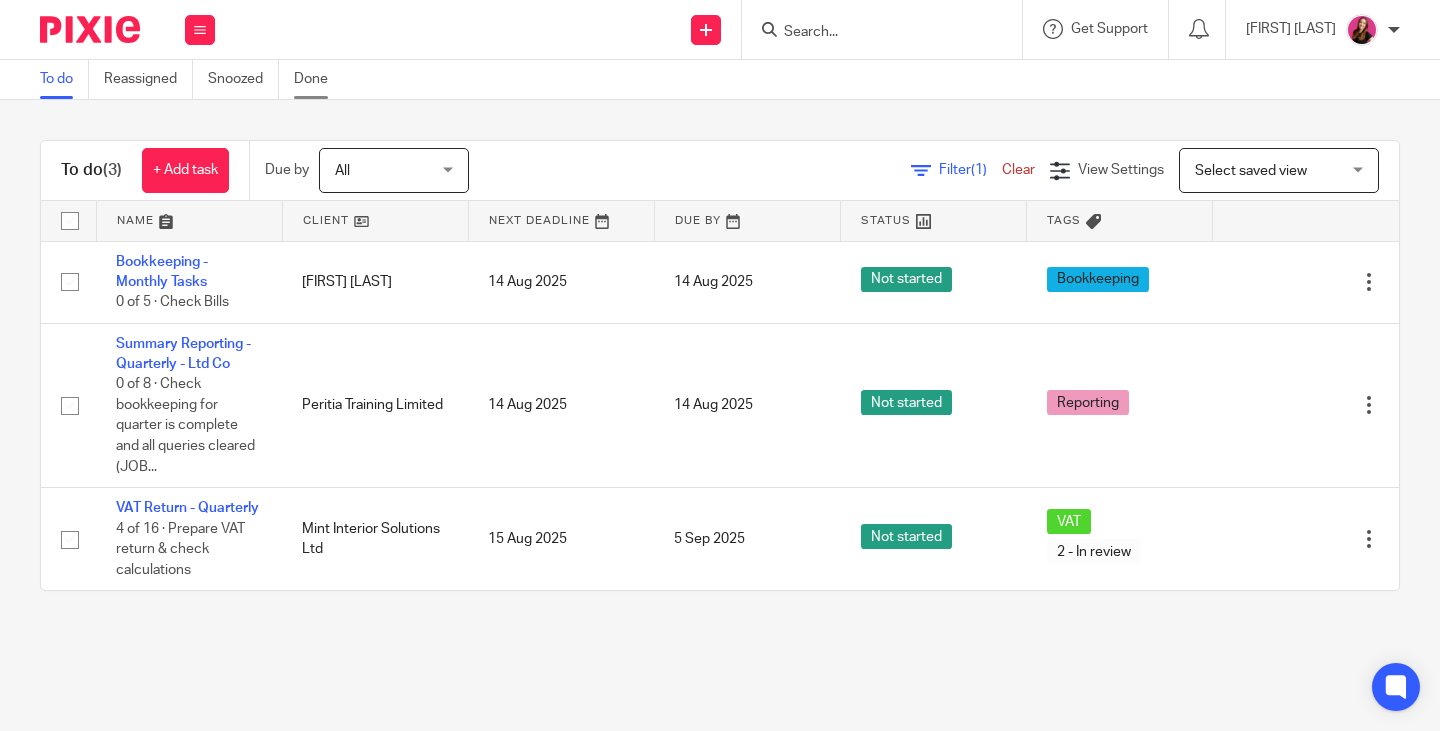 click on "Done" at bounding box center [318, 79] 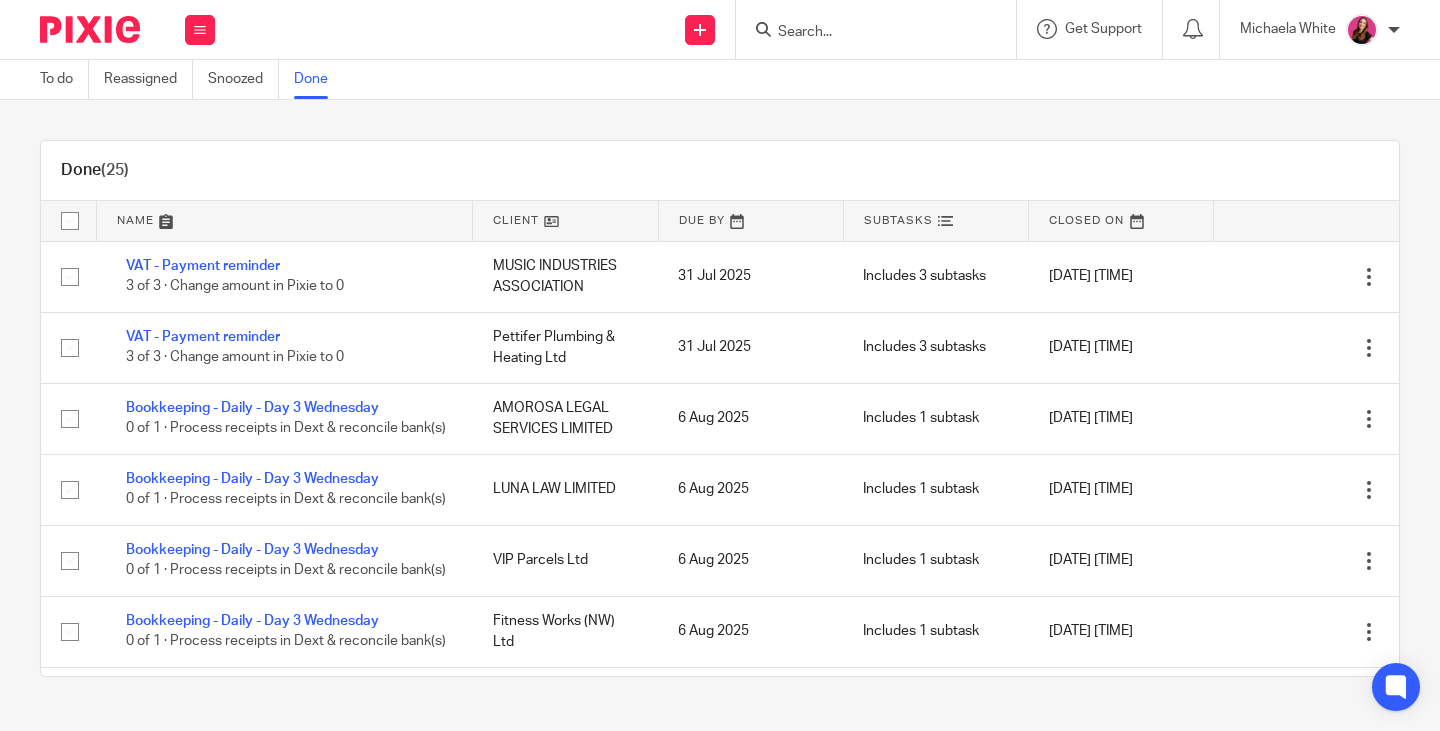 scroll, scrollTop: 0, scrollLeft: 0, axis: both 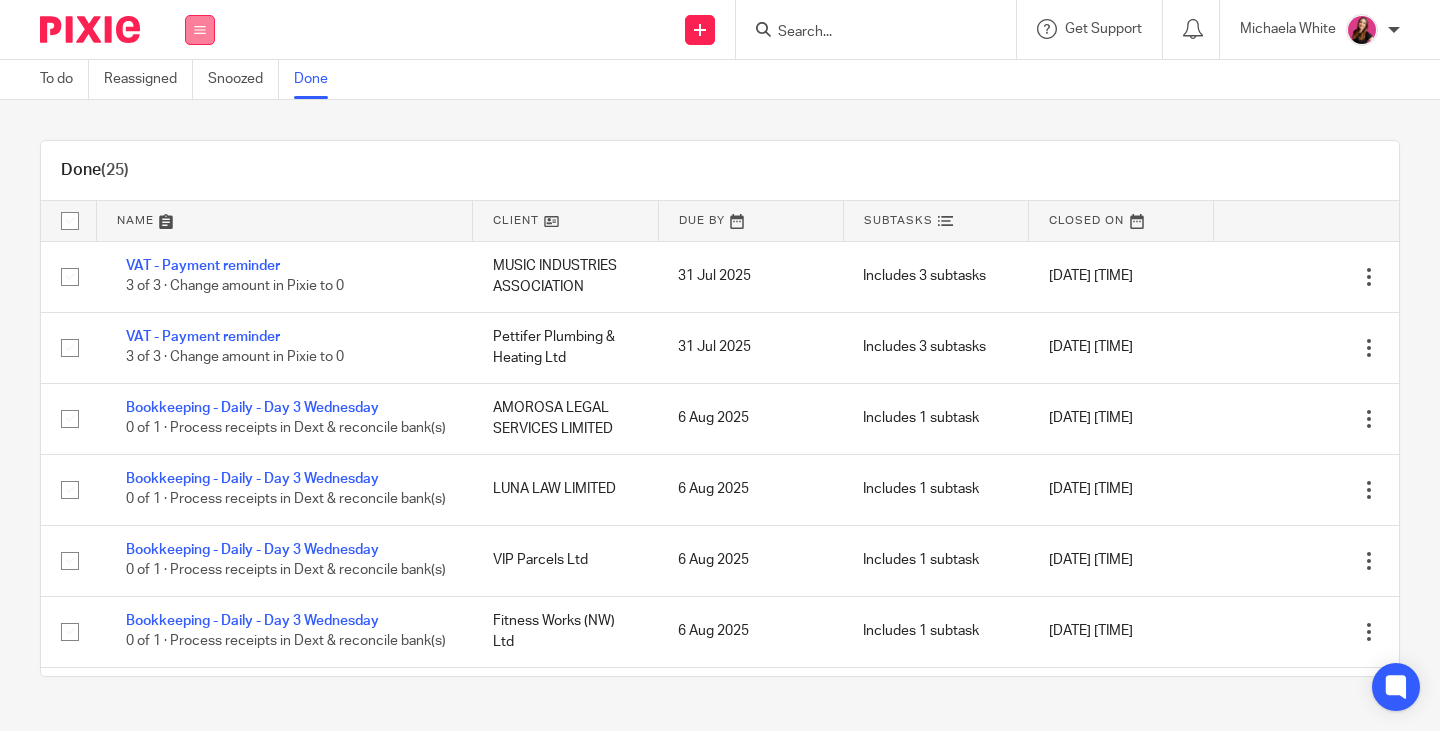 click at bounding box center [200, 30] 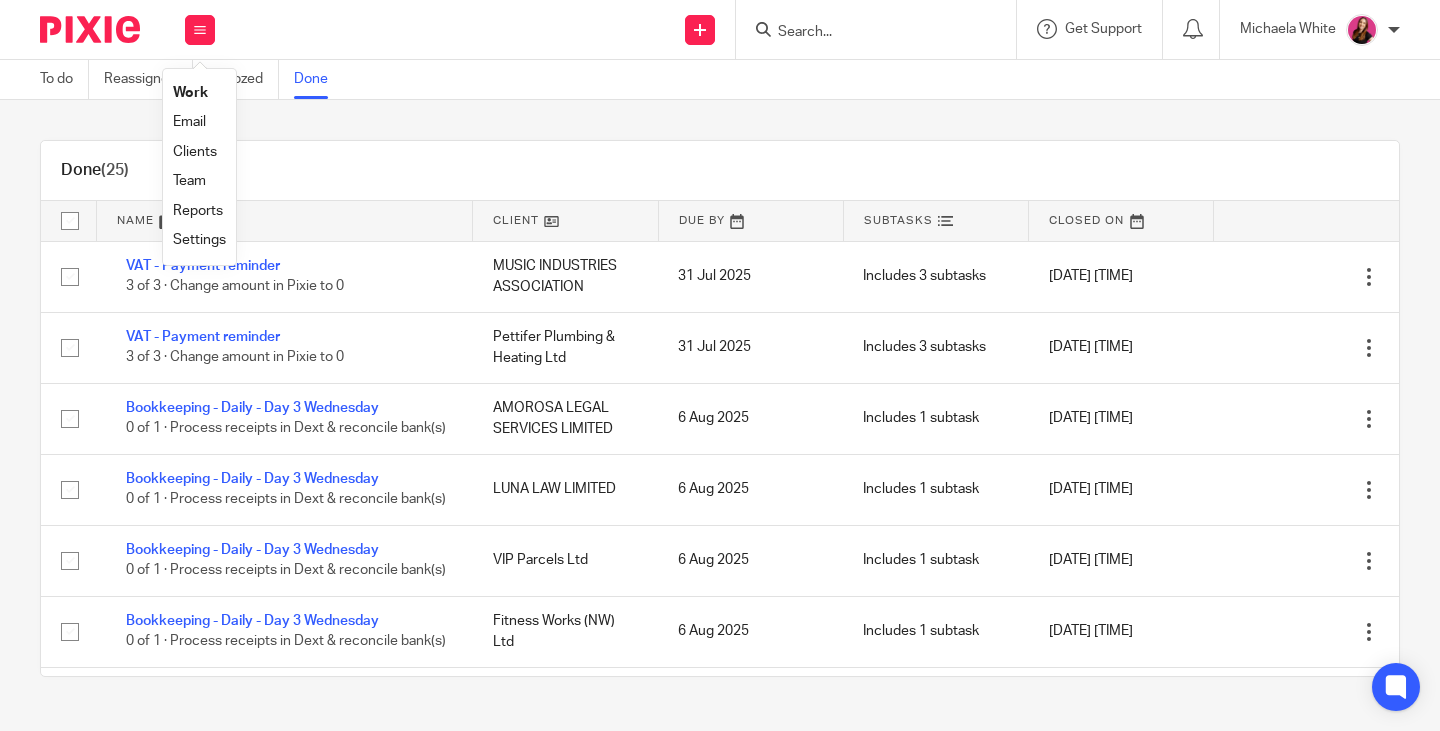 click on "Team" at bounding box center (189, 181) 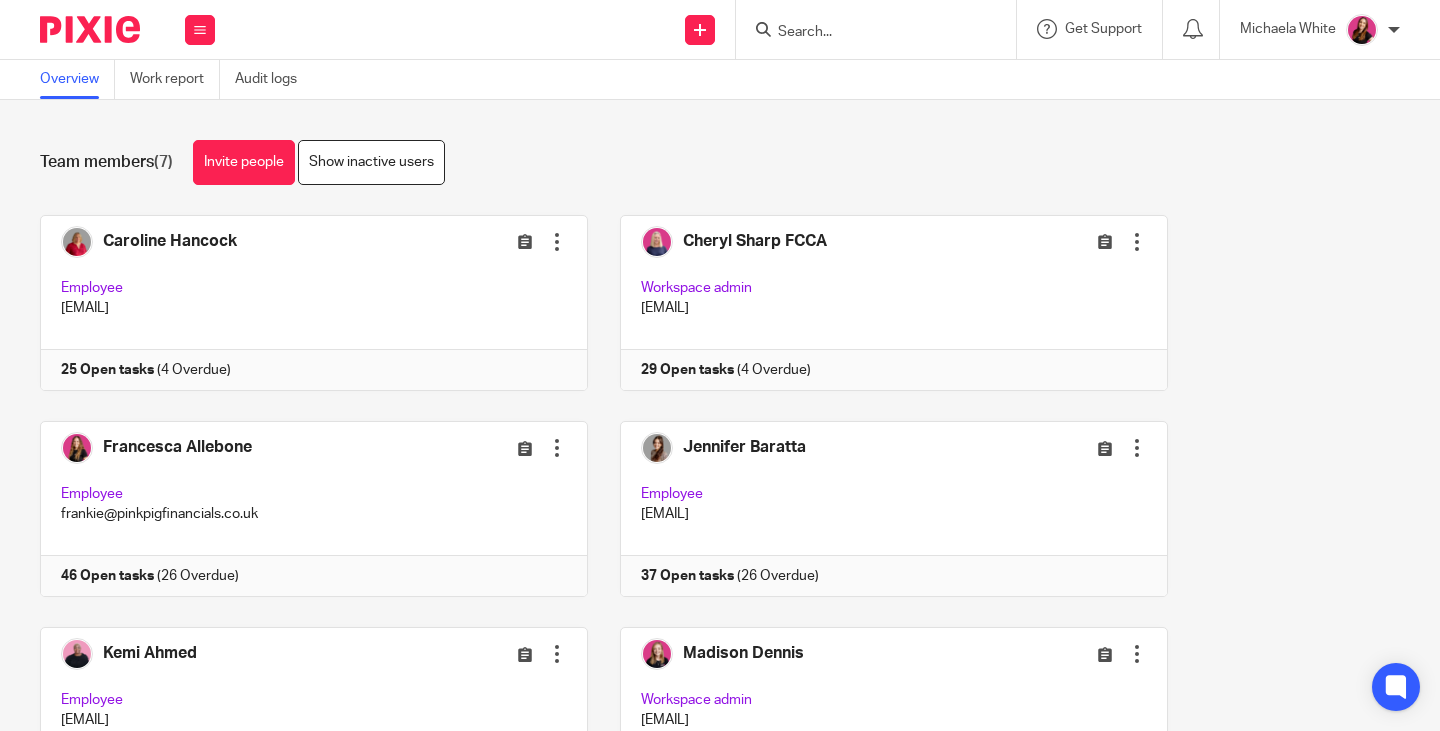 scroll, scrollTop: 0, scrollLeft: 0, axis: both 